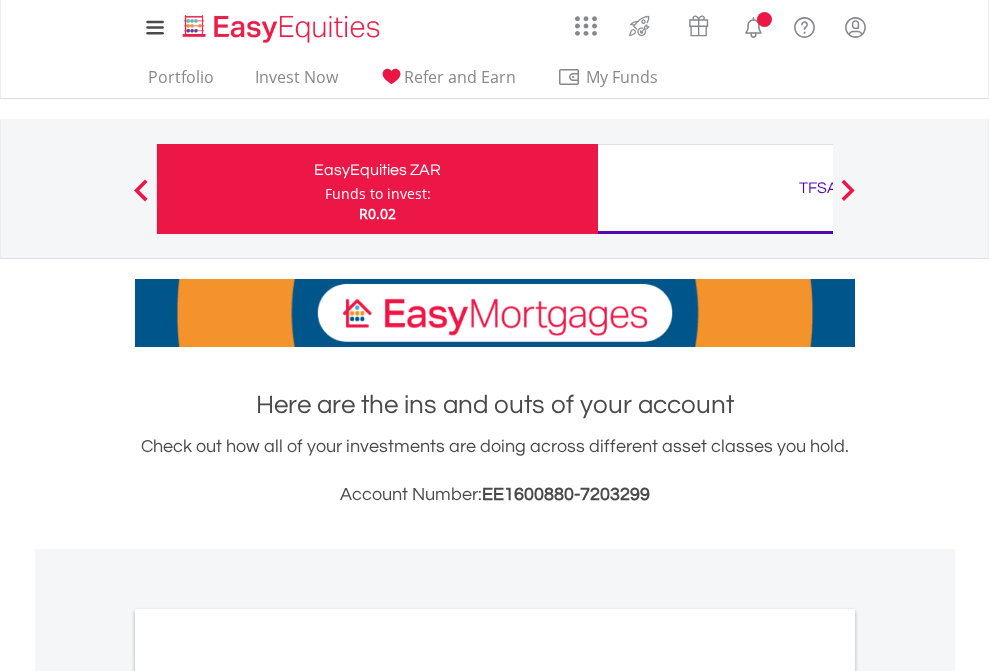 scroll, scrollTop: 0, scrollLeft: 0, axis: both 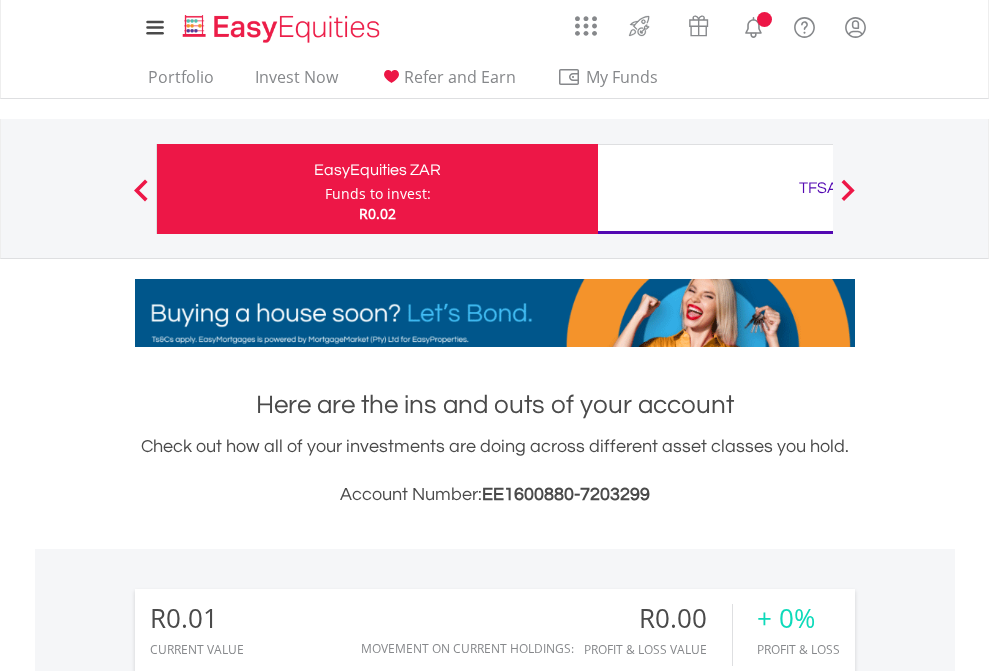 click on "Funds to invest:" at bounding box center [378, 194] 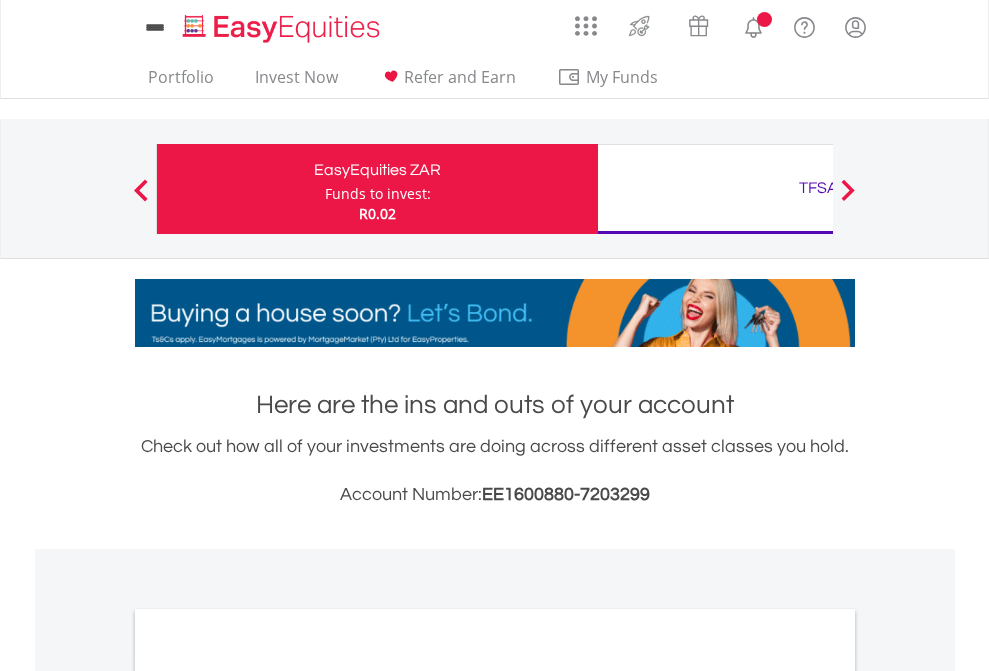 scroll, scrollTop: 0, scrollLeft: 0, axis: both 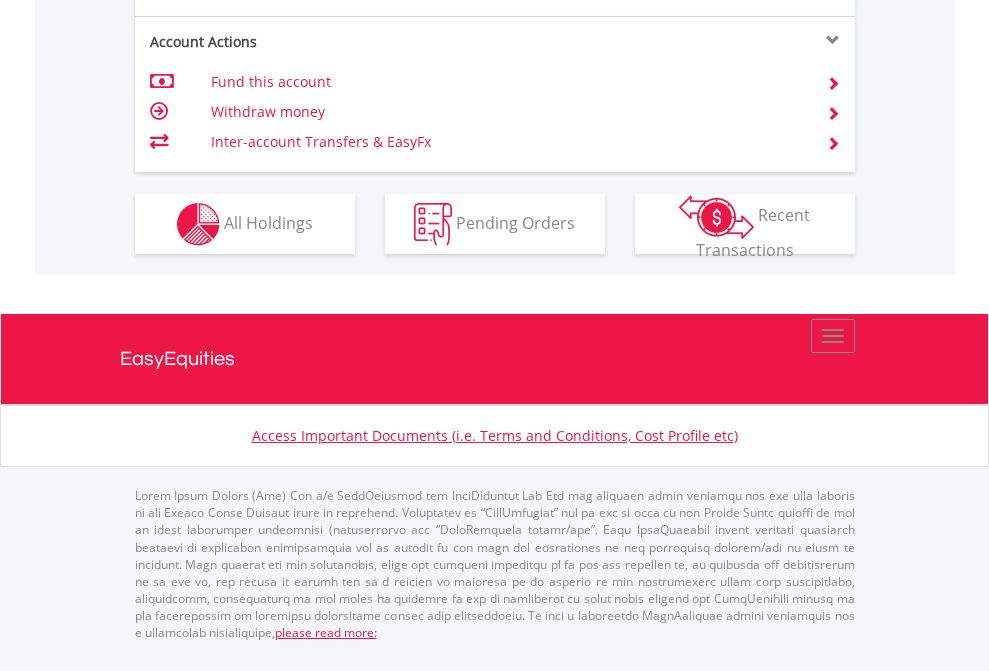 click on "Investment types" at bounding box center (706, -337) 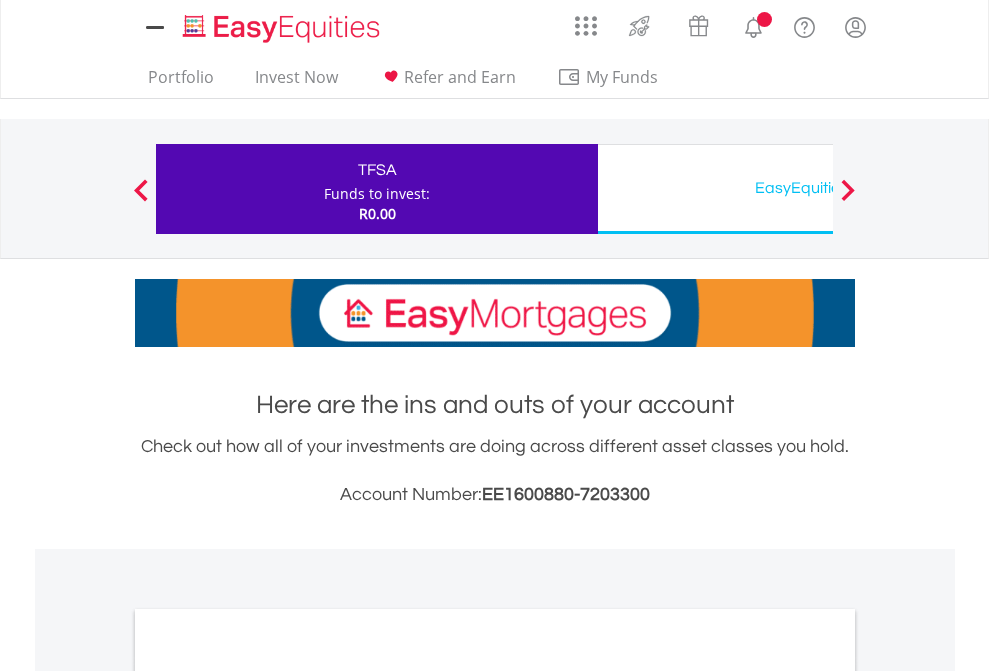 scroll, scrollTop: 0, scrollLeft: 0, axis: both 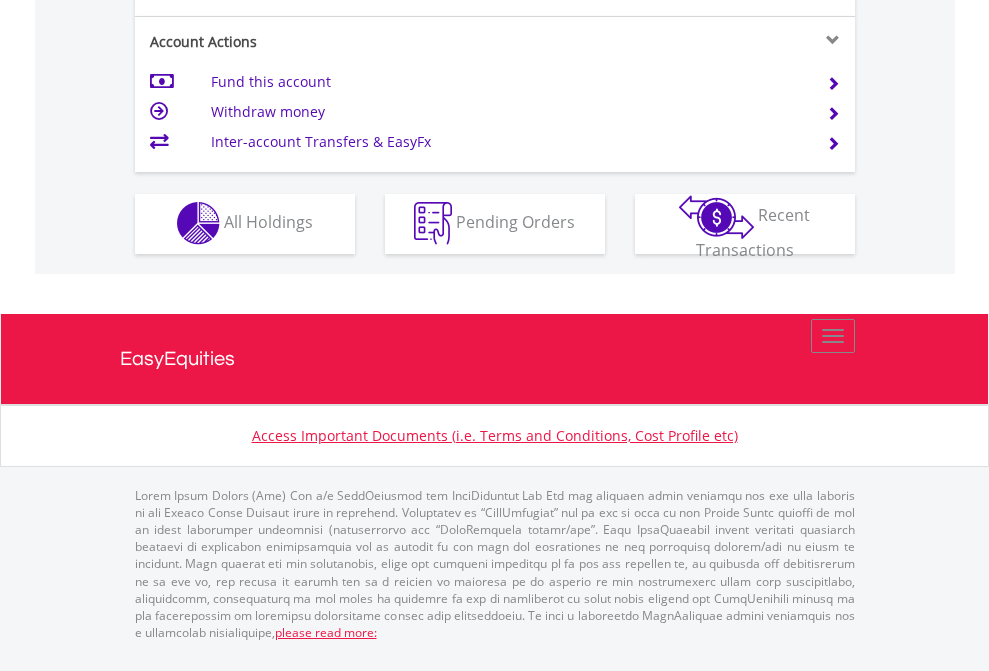 click on "Investment types" at bounding box center (706, -353) 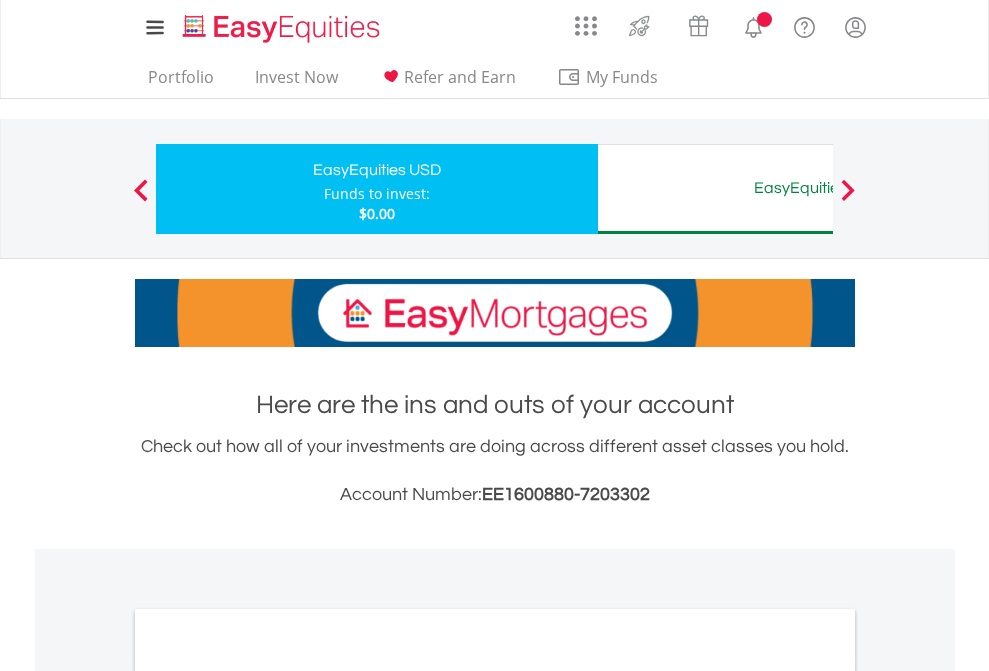 scroll, scrollTop: 0, scrollLeft: 0, axis: both 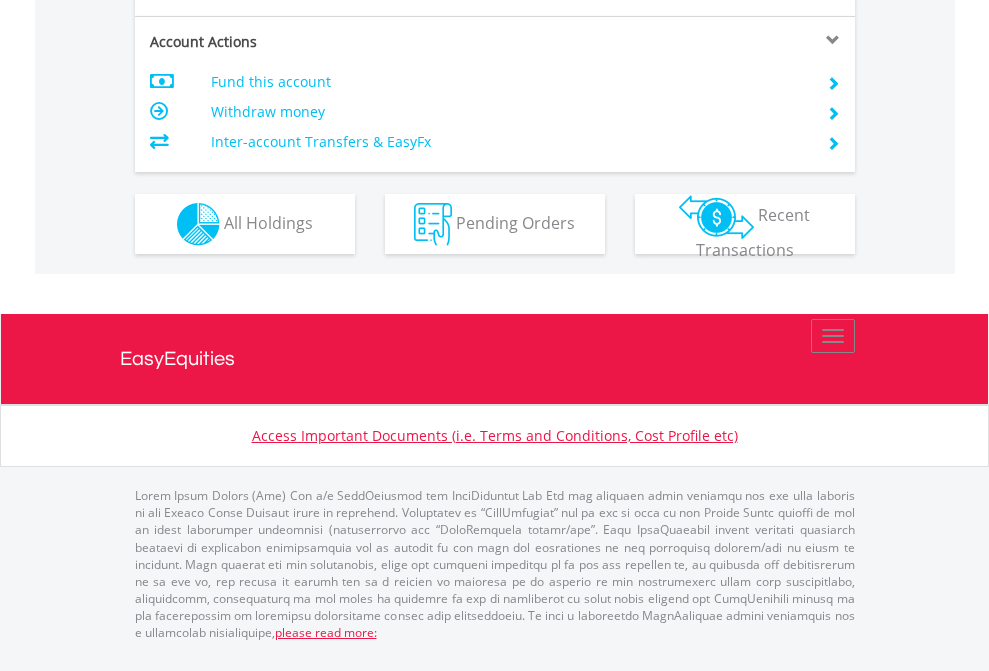 click on "Investment types" at bounding box center [706, -337] 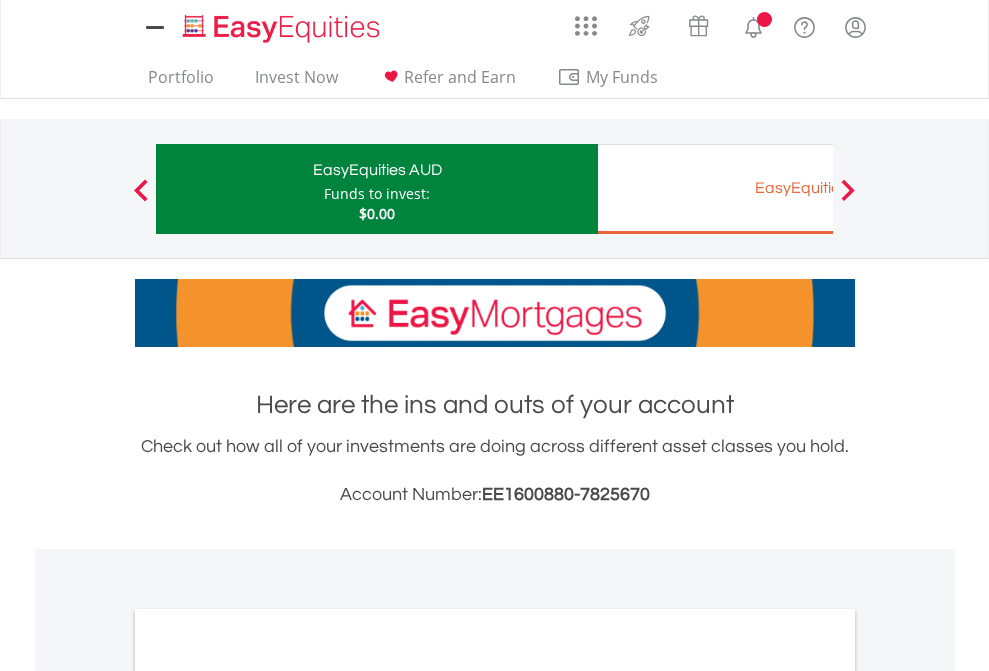 scroll, scrollTop: 0, scrollLeft: 0, axis: both 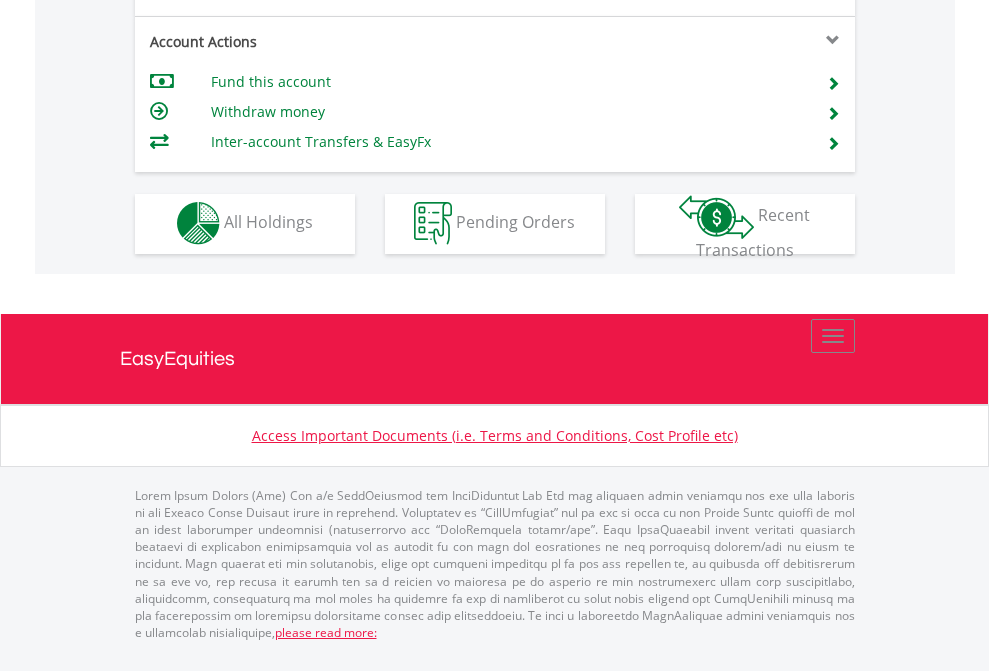 click on "Investment types" at bounding box center (706, -353) 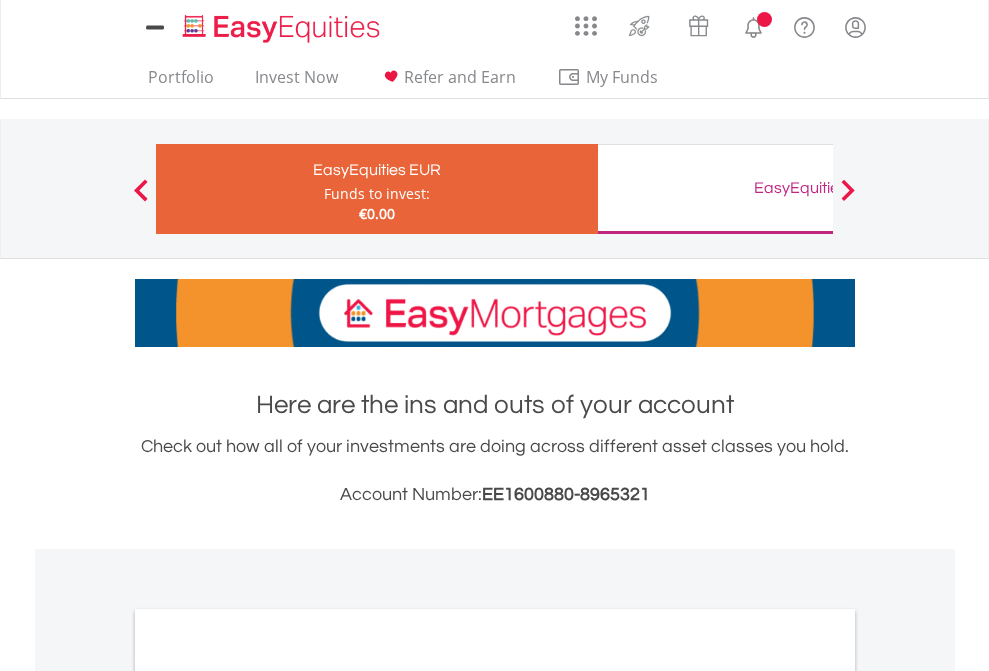 scroll, scrollTop: 0, scrollLeft: 0, axis: both 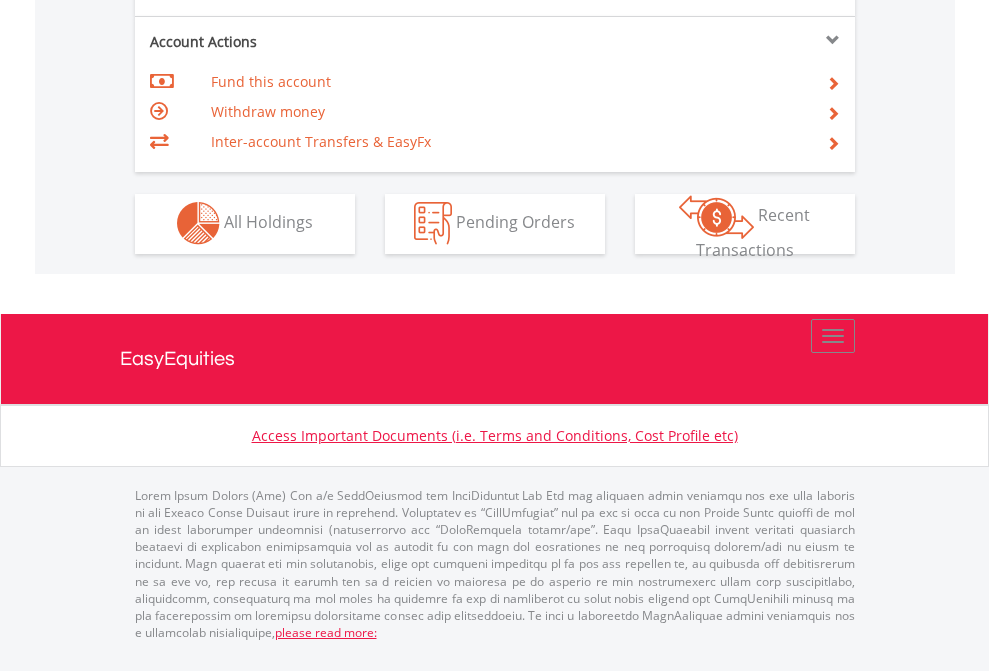 click on "Investment types" at bounding box center (706, -353) 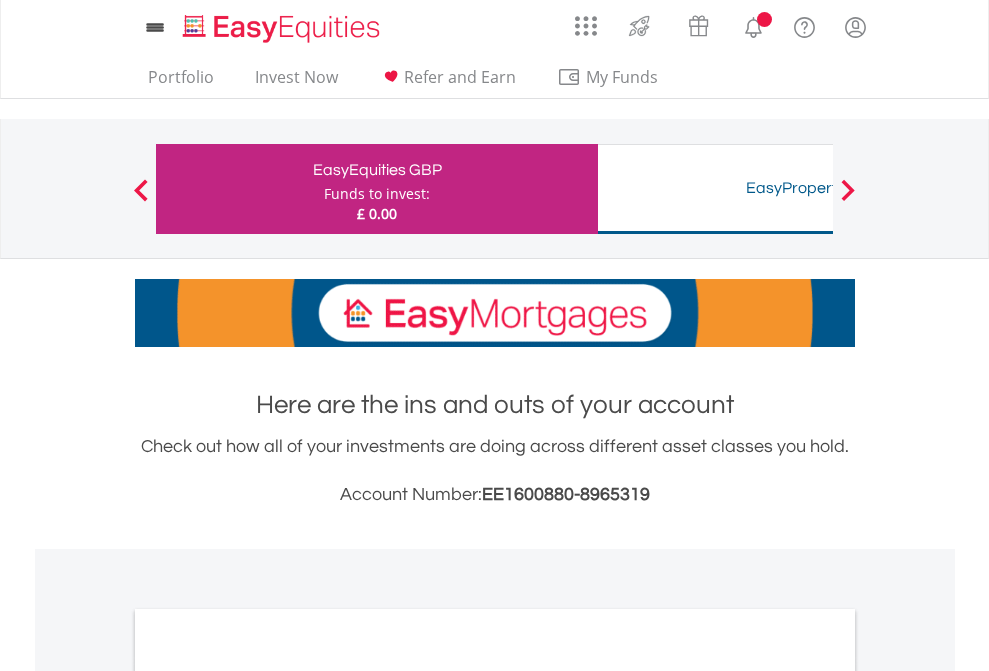 scroll, scrollTop: 0, scrollLeft: 0, axis: both 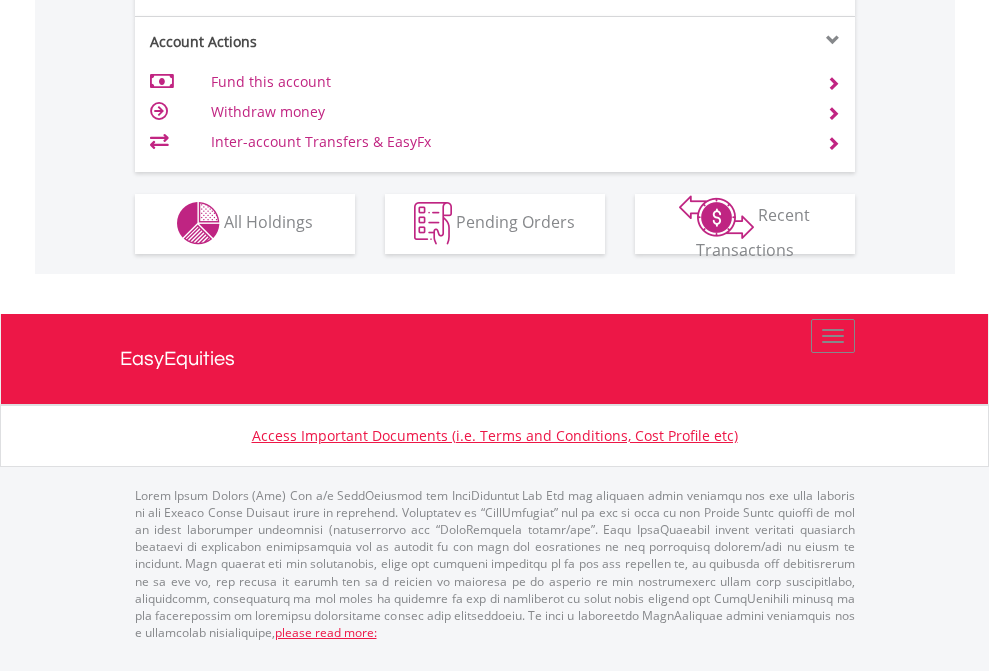 click on "Investment types" at bounding box center (706, -353) 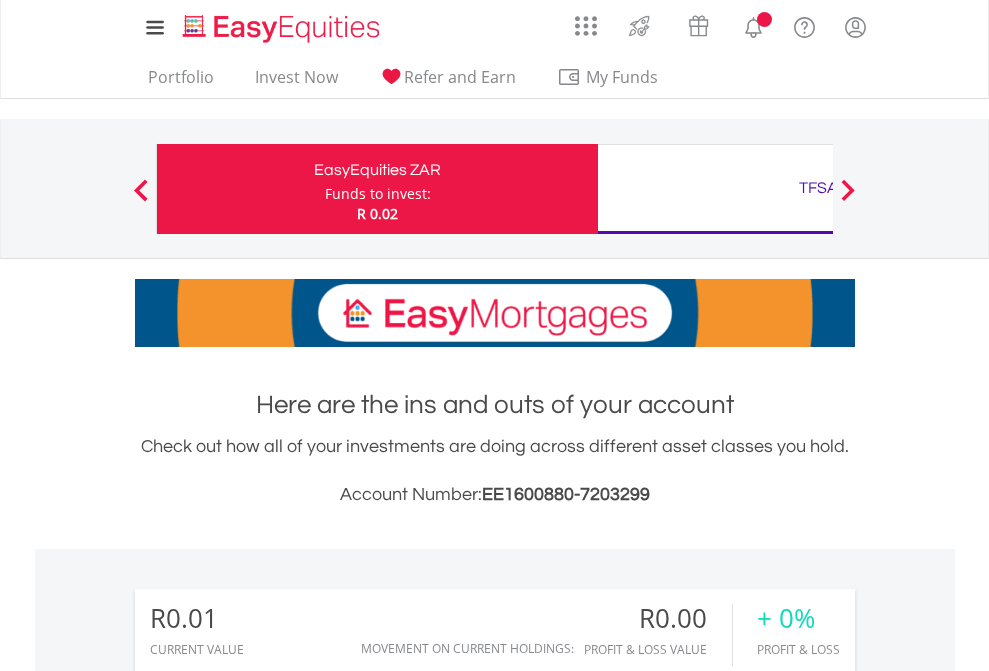 scroll, scrollTop: 1493, scrollLeft: 0, axis: vertical 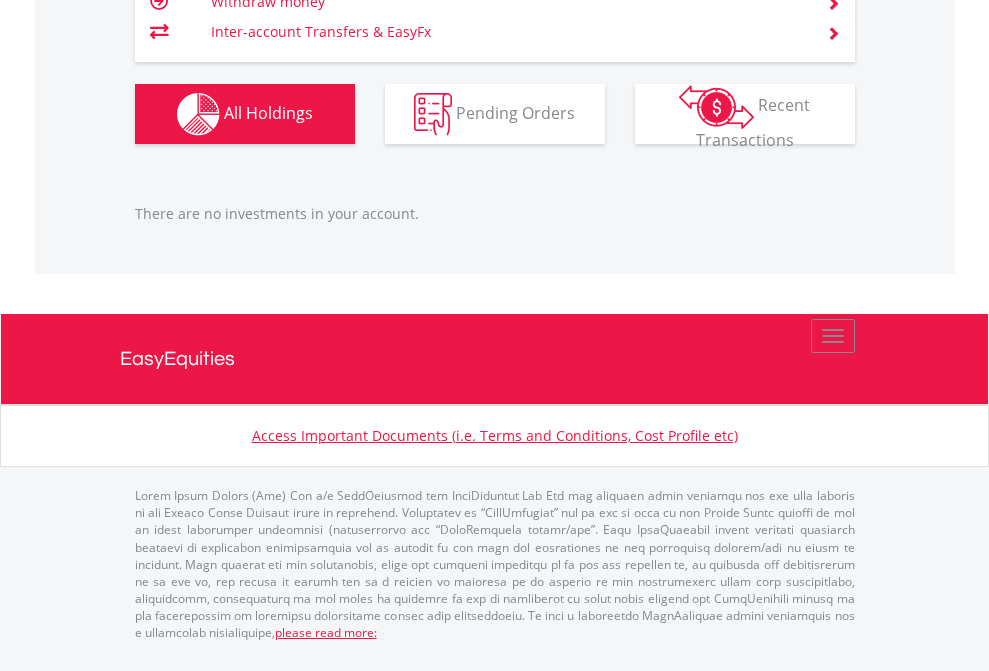 click on "TFSA" at bounding box center [818, -1166] 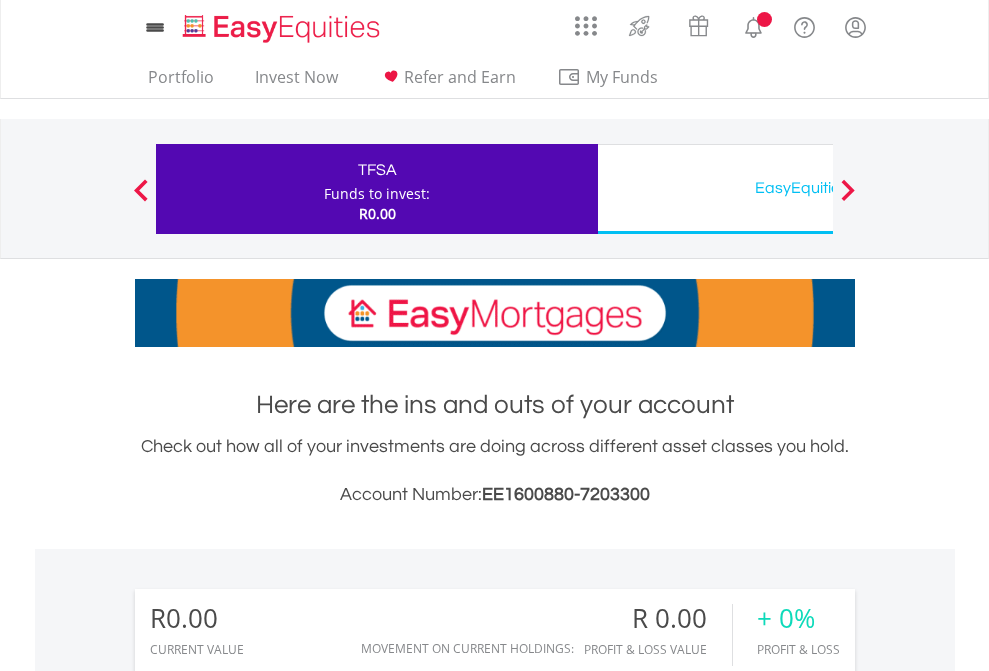 scroll, scrollTop: 1486, scrollLeft: 0, axis: vertical 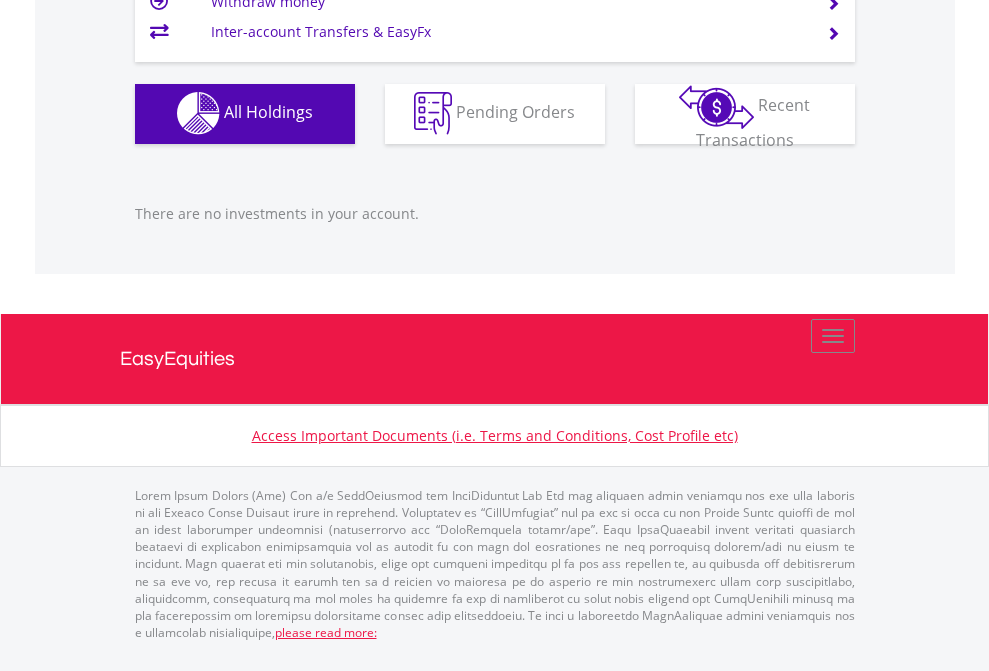 click on "EasyEquities USD" at bounding box center (818, -1142) 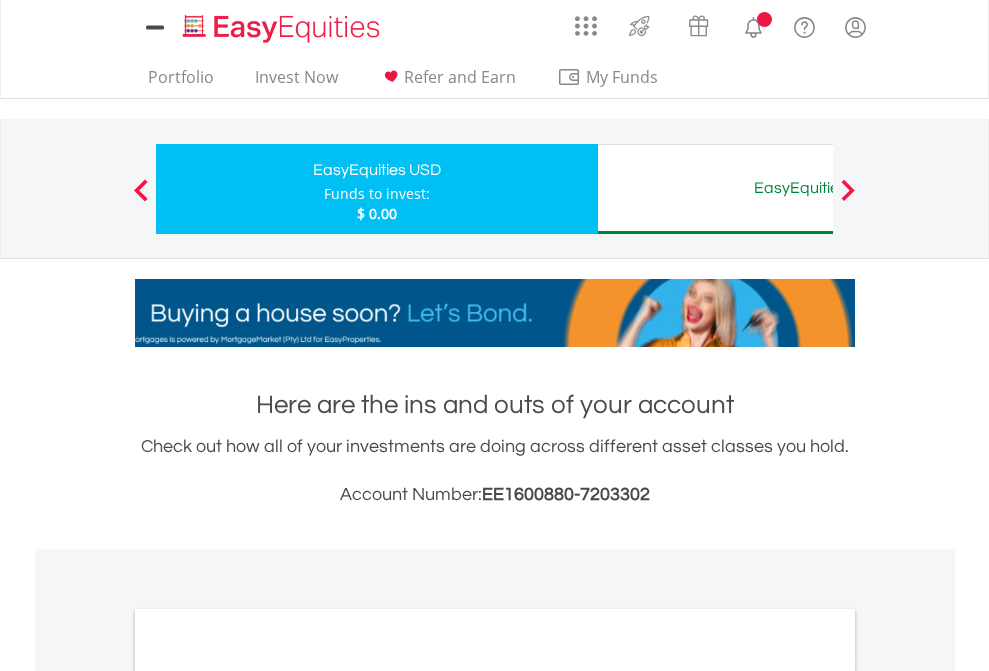 scroll, scrollTop: 0, scrollLeft: 0, axis: both 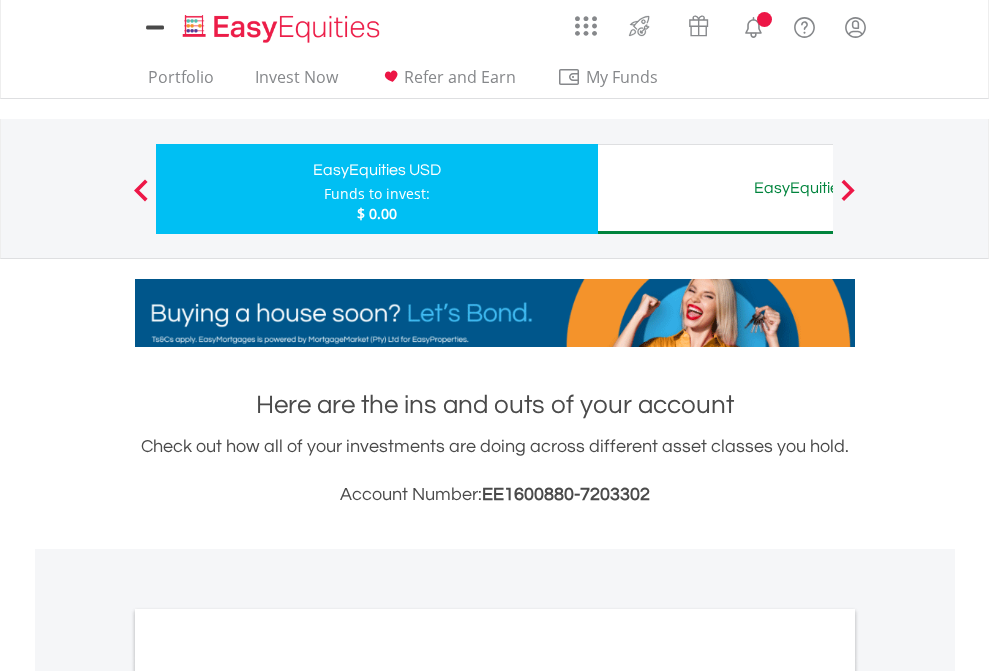 click on "All Holdings" at bounding box center (268, 1096) 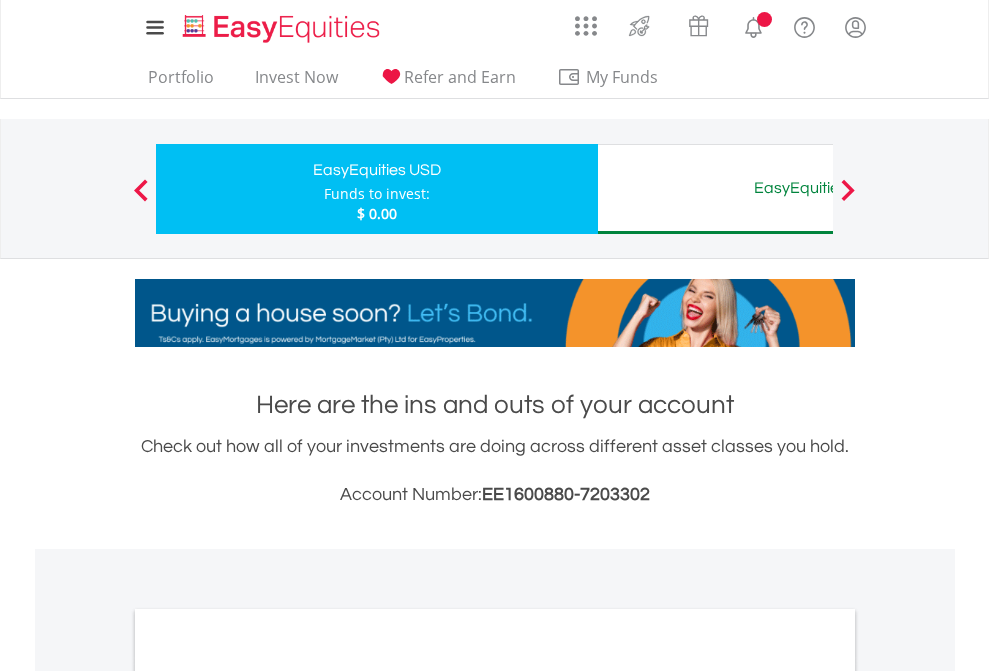 scroll, scrollTop: 1202, scrollLeft: 0, axis: vertical 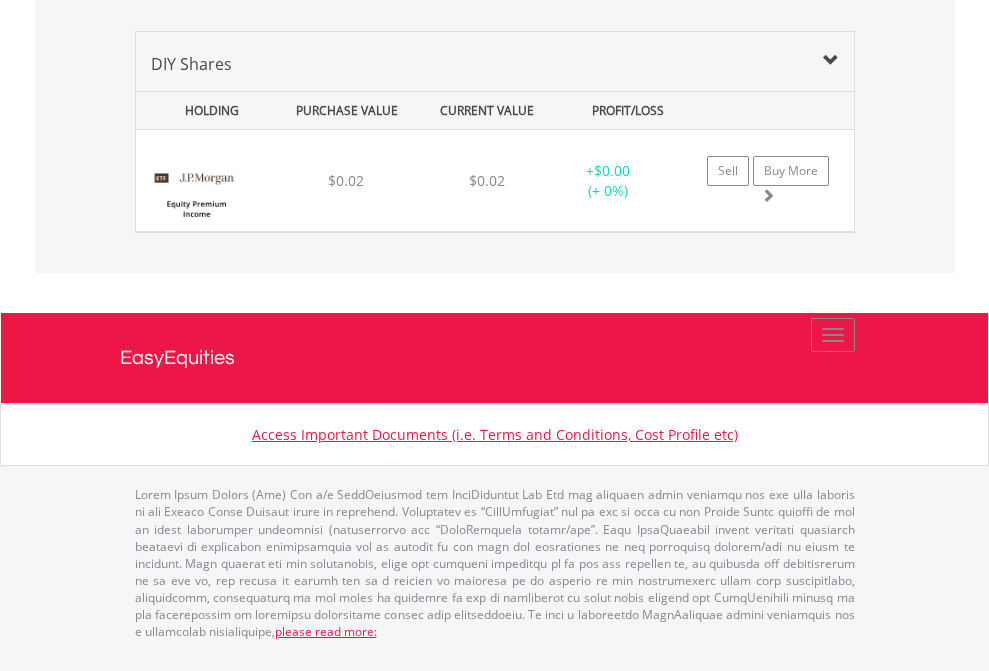 click on "EasyEquities AUD" at bounding box center (818, -1339) 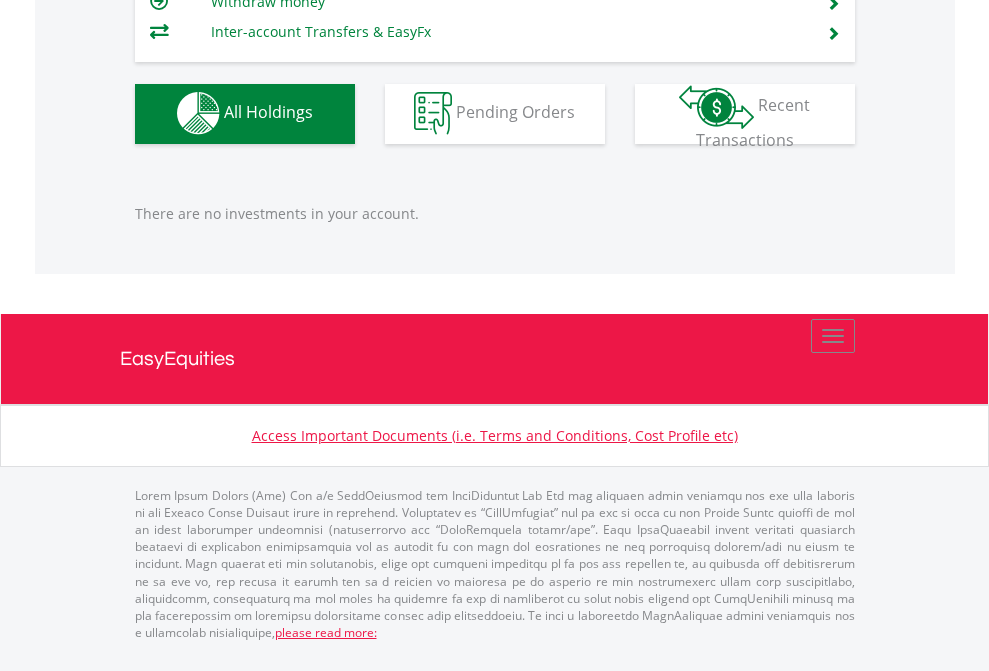scroll, scrollTop: 1980, scrollLeft: 0, axis: vertical 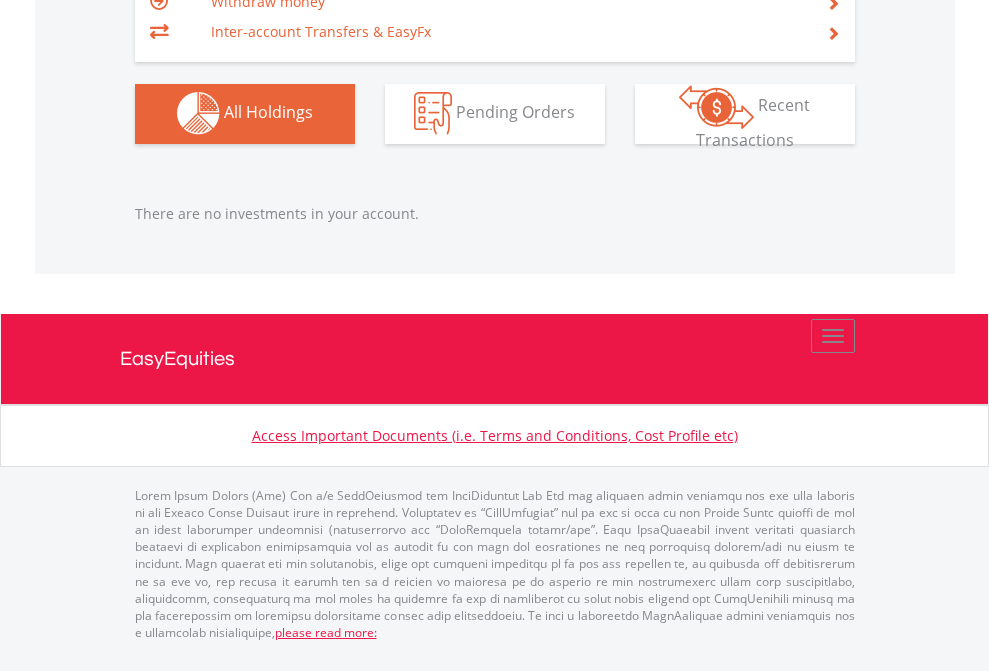 click on "EasyEquities GBP" at bounding box center (818, -1142) 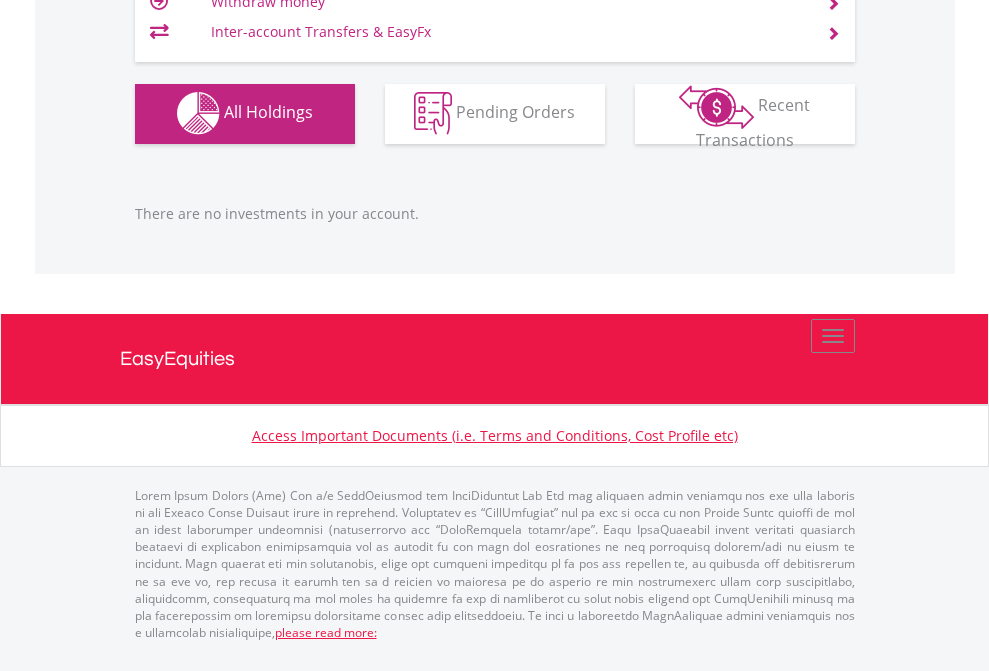 scroll, scrollTop: 1980, scrollLeft: 0, axis: vertical 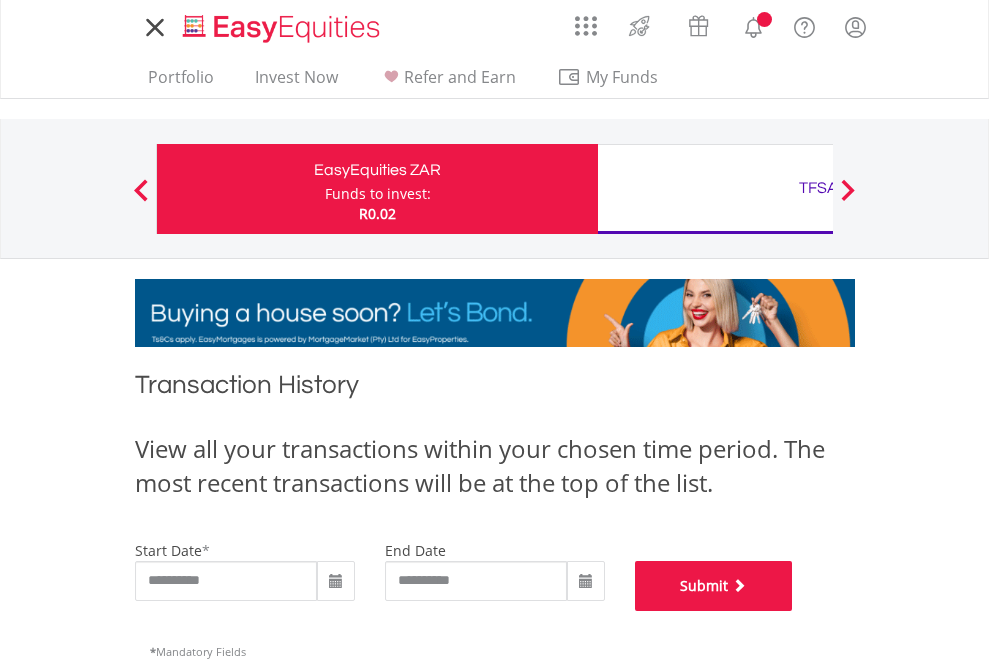 click on "Submit" at bounding box center [714, 586] 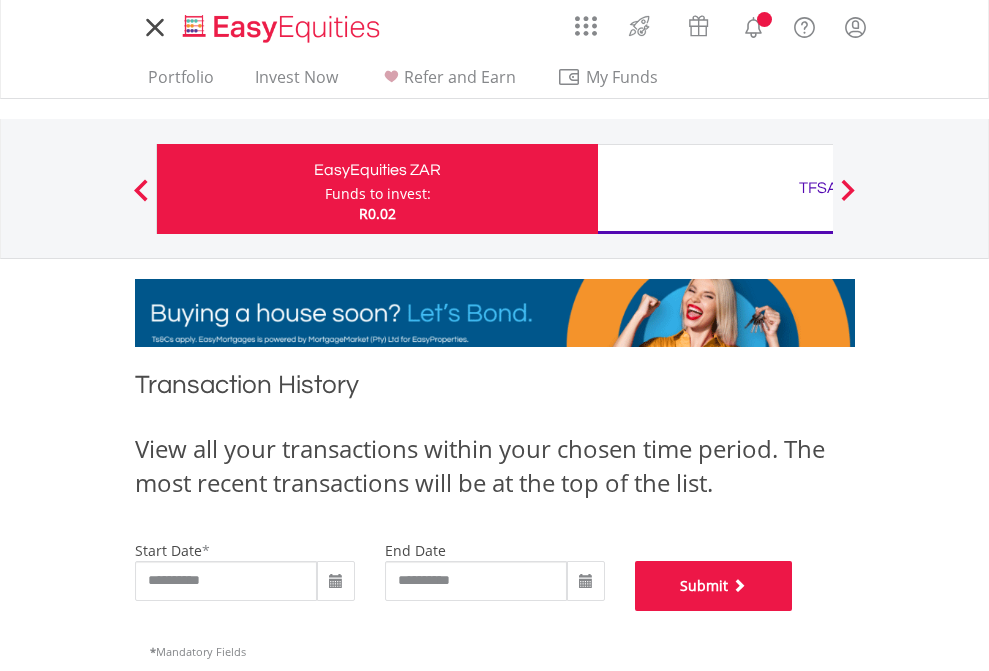 scroll, scrollTop: 811, scrollLeft: 0, axis: vertical 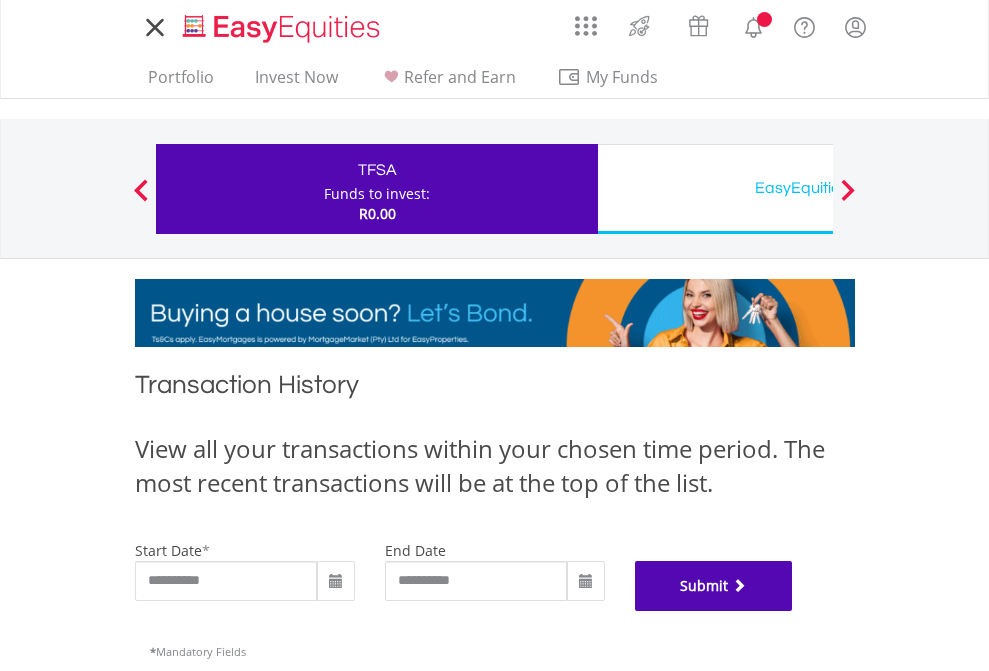 click on "Submit" at bounding box center [714, 586] 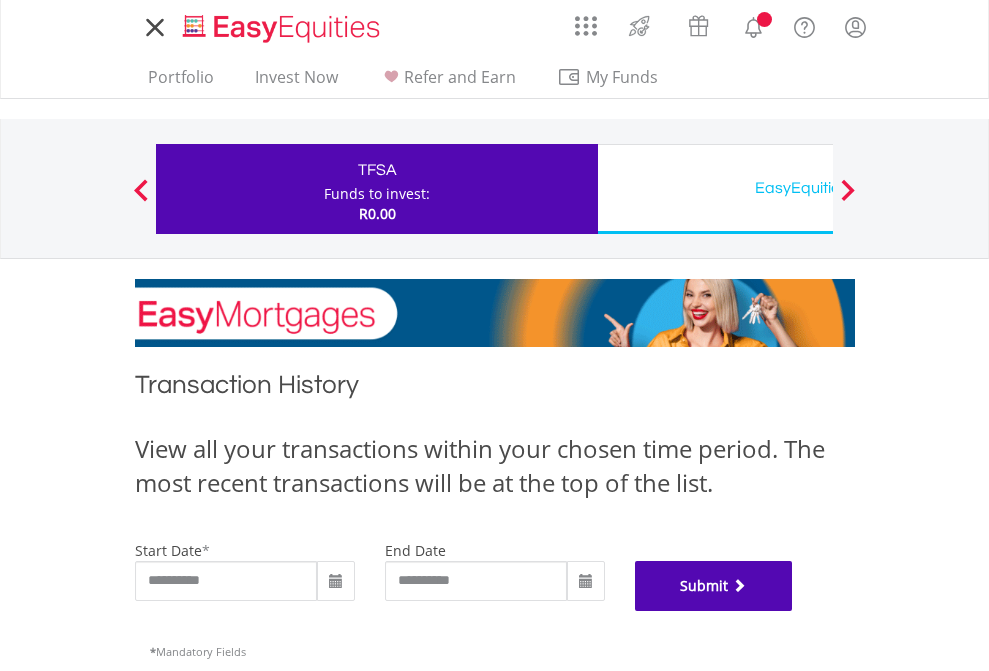 scroll, scrollTop: 811, scrollLeft: 0, axis: vertical 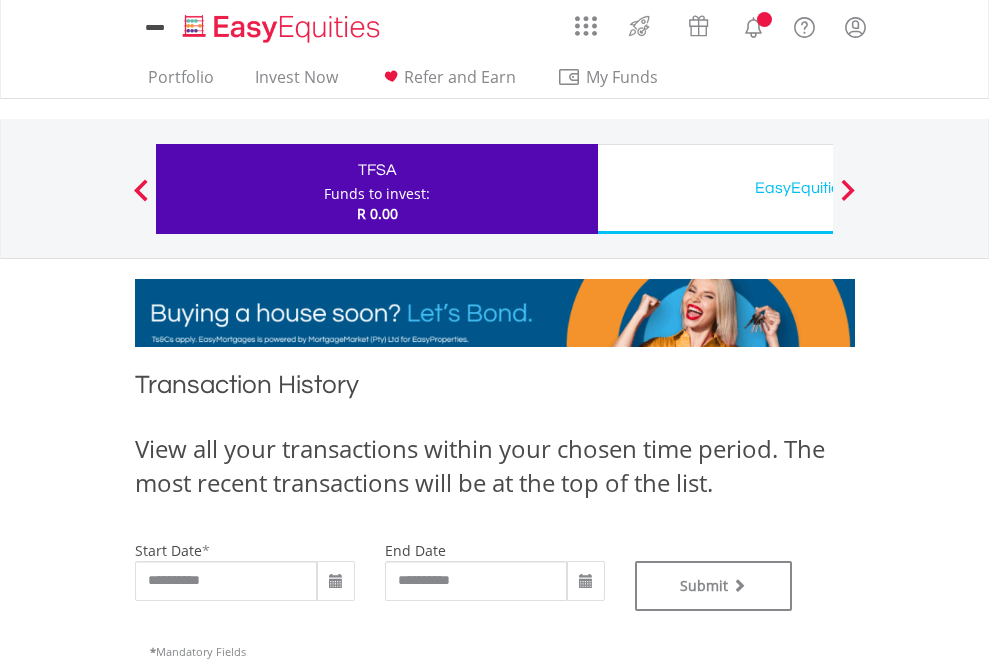 click on "EasyEquities USD" at bounding box center (818, 188) 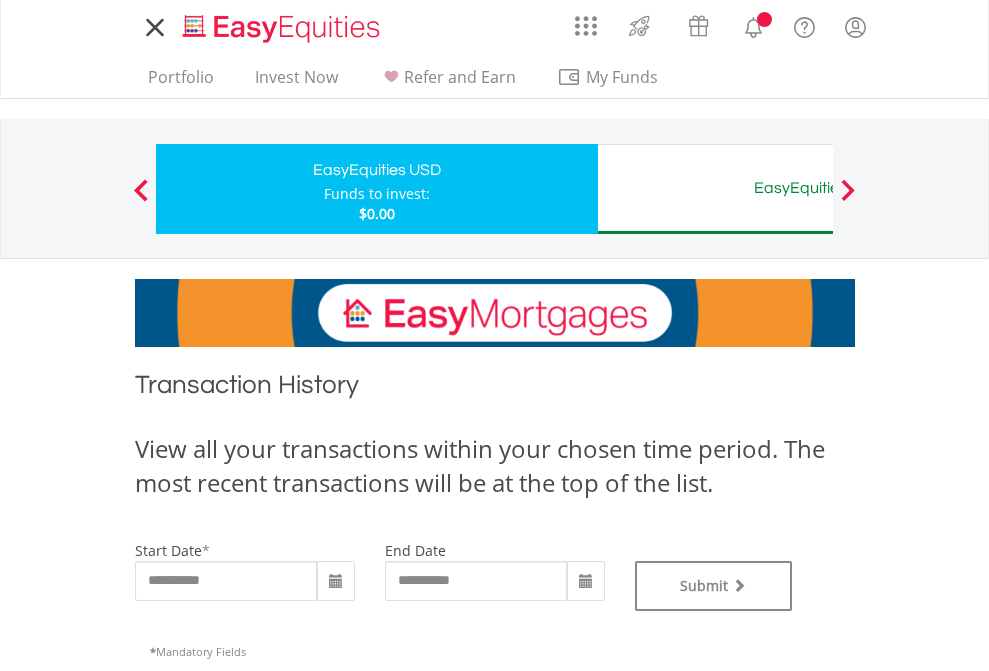 scroll, scrollTop: 0, scrollLeft: 0, axis: both 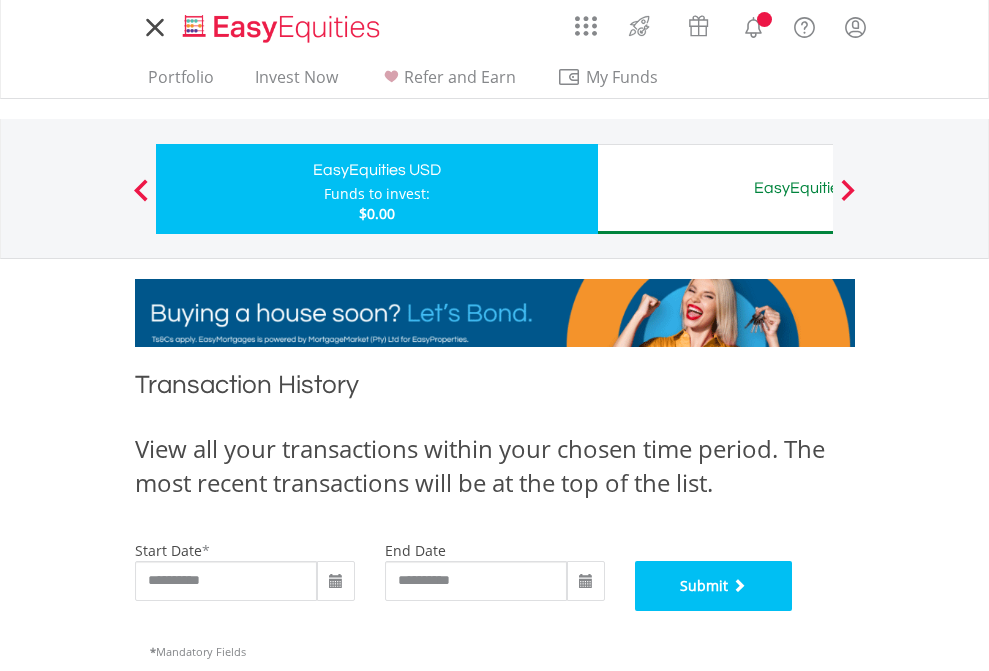 click on "Submit" at bounding box center [714, 586] 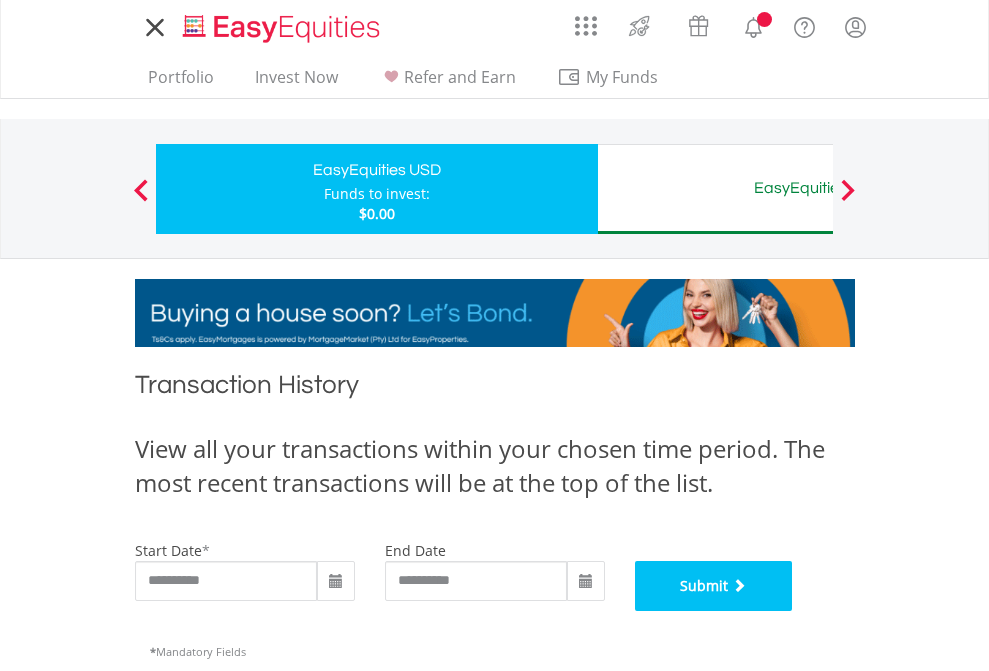 scroll, scrollTop: 811, scrollLeft: 0, axis: vertical 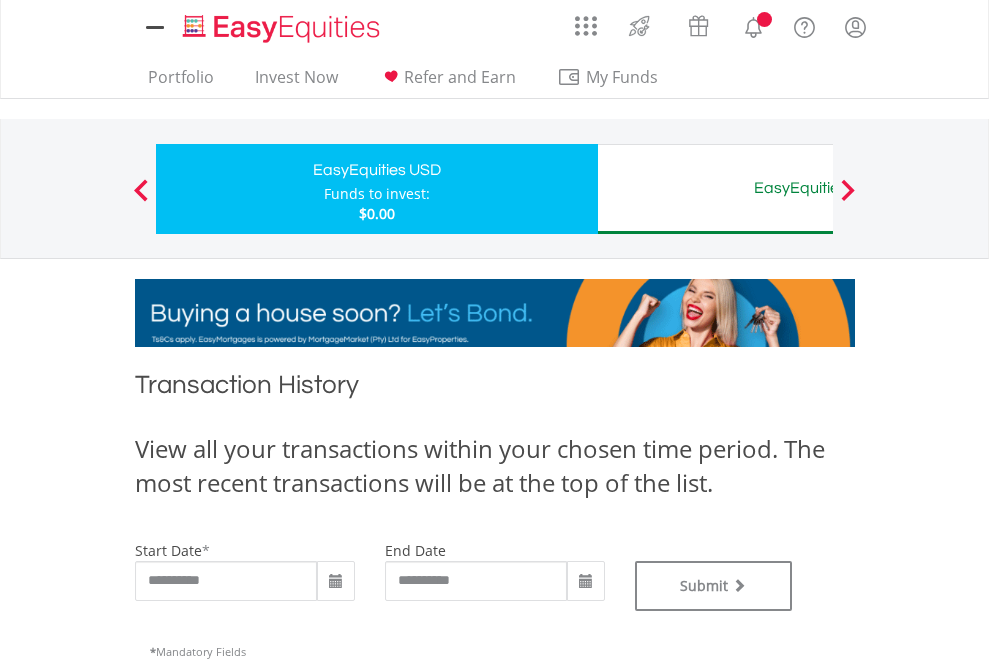 click on "EasyEquities AUD" at bounding box center [818, 188] 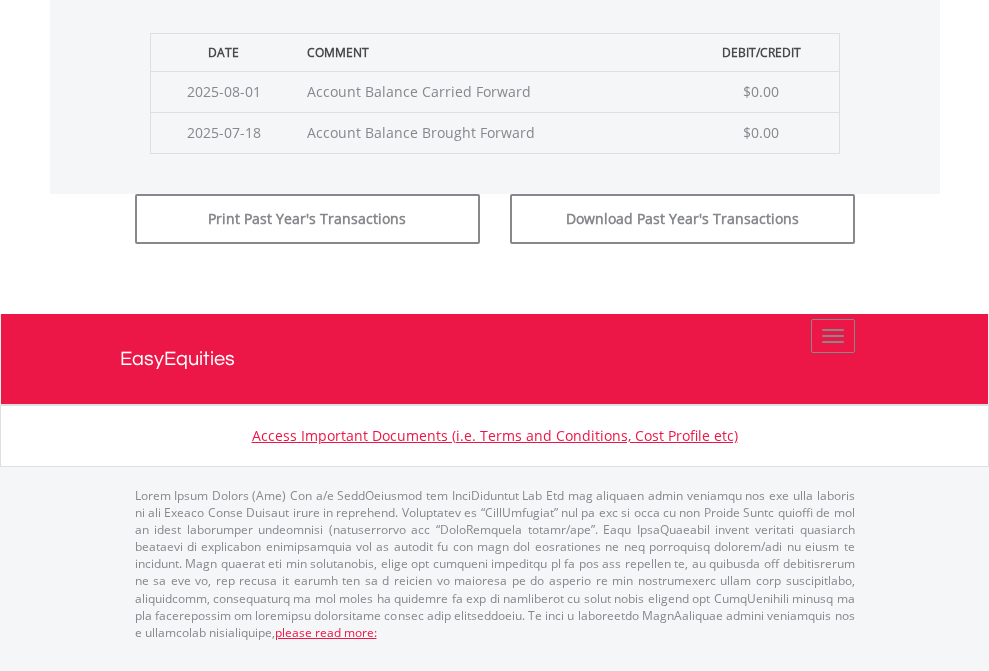 click on "Submit" at bounding box center (714, -183) 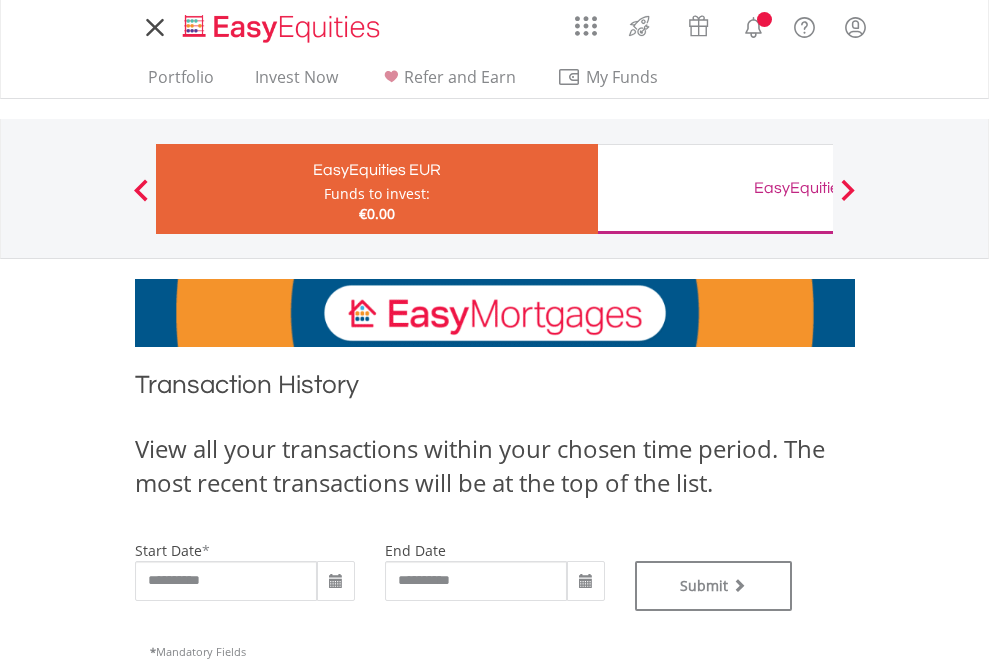 type on "**********" 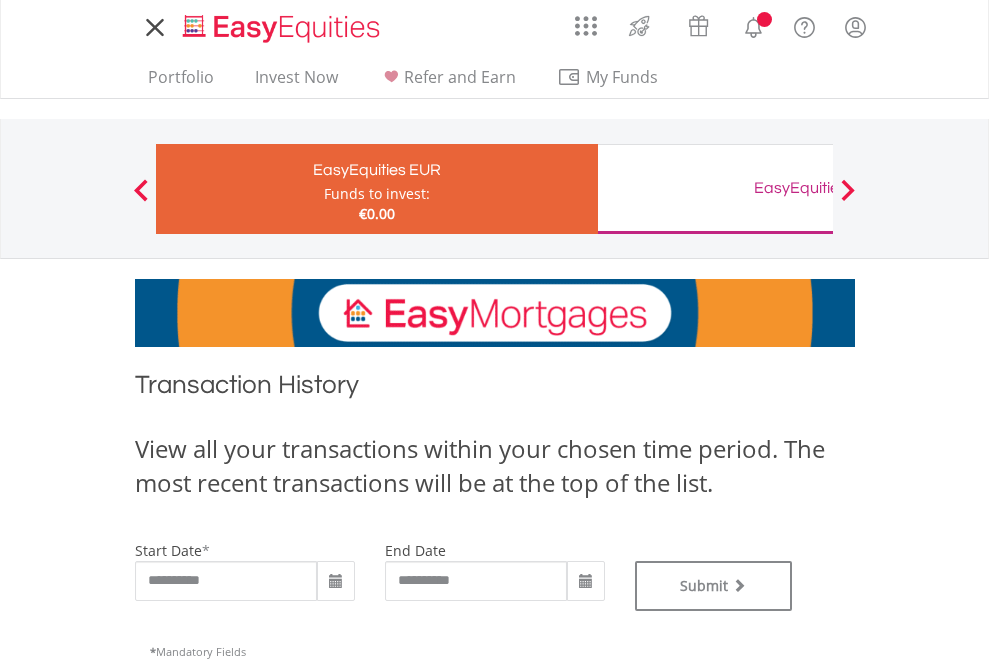 scroll, scrollTop: 0, scrollLeft: 0, axis: both 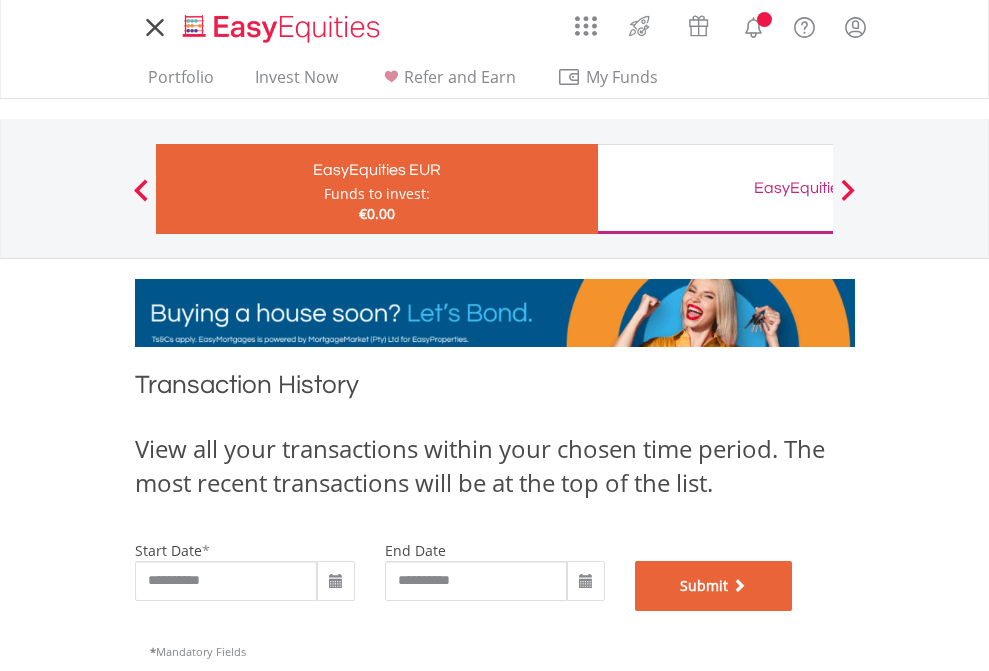 click on "Submit" at bounding box center (714, 586) 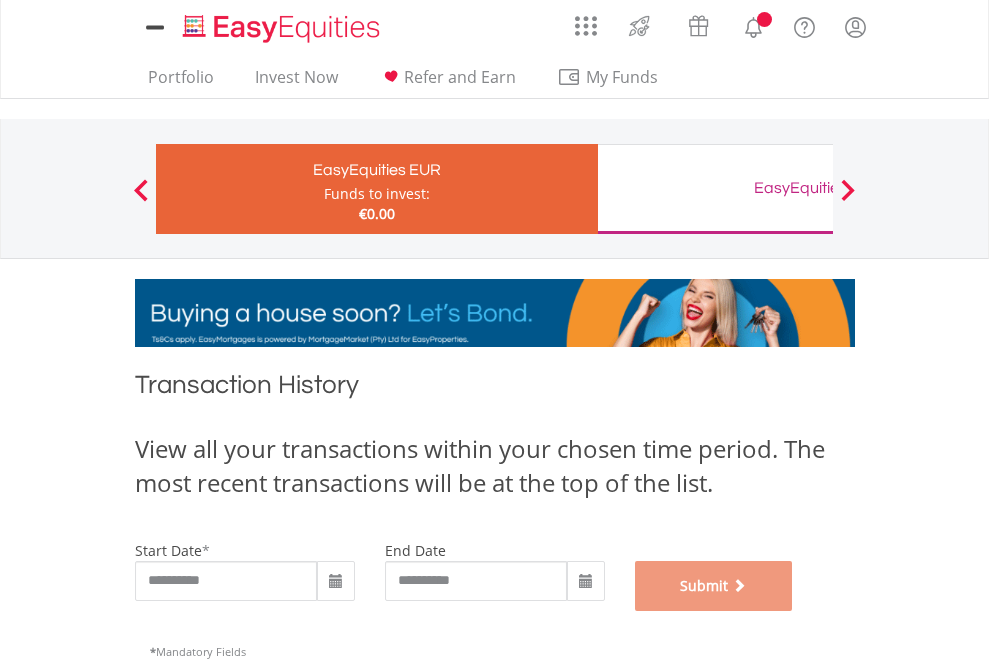 scroll, scrollTop: 811, scrollLeft: 0, axis: vertical 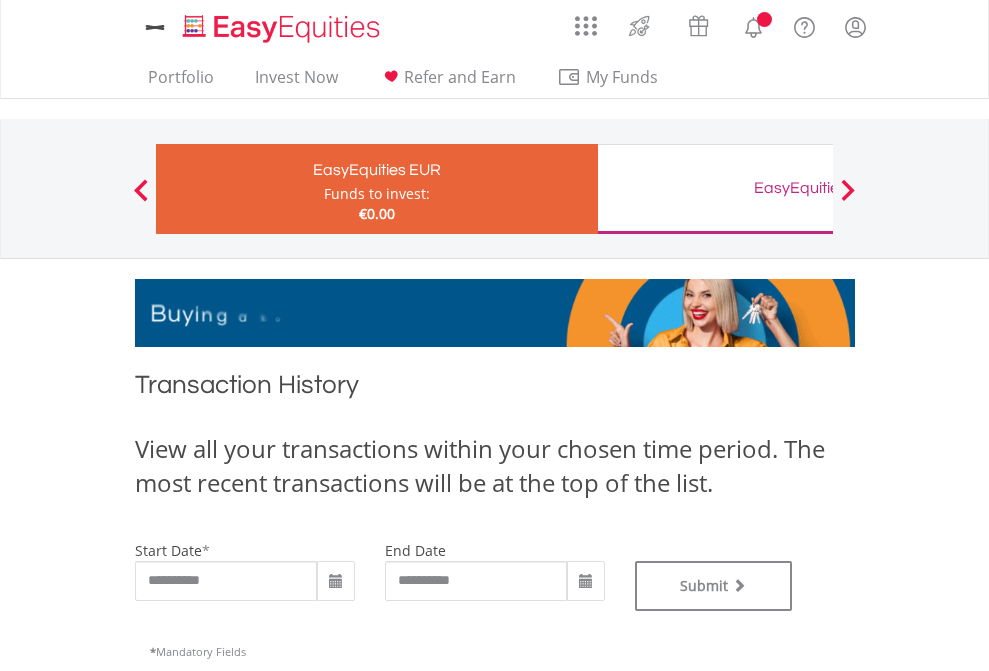 click on "EasyEquities GBP" at bounding box center (818, 188) 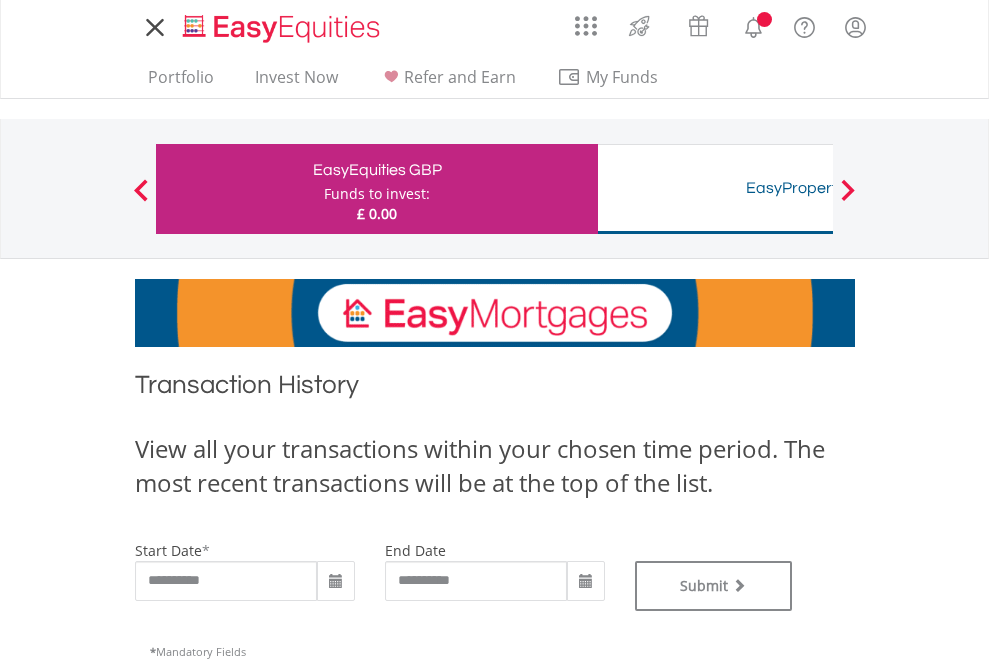 scroll, scrollTop: 0, scrollLeft: 0, axis: both 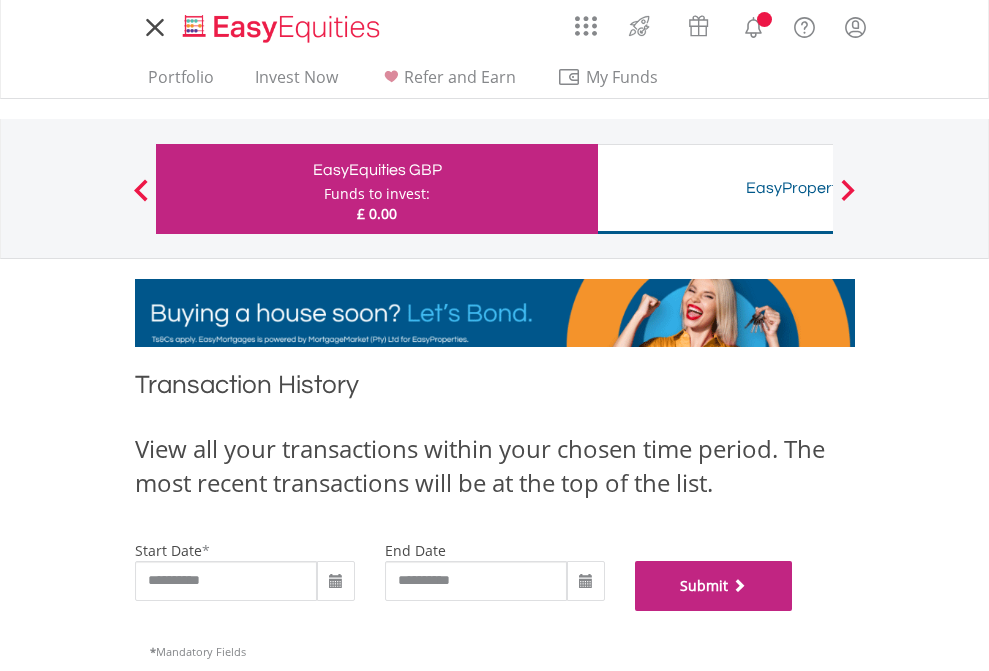 click on "Submit" at bounding box center [714, 586] 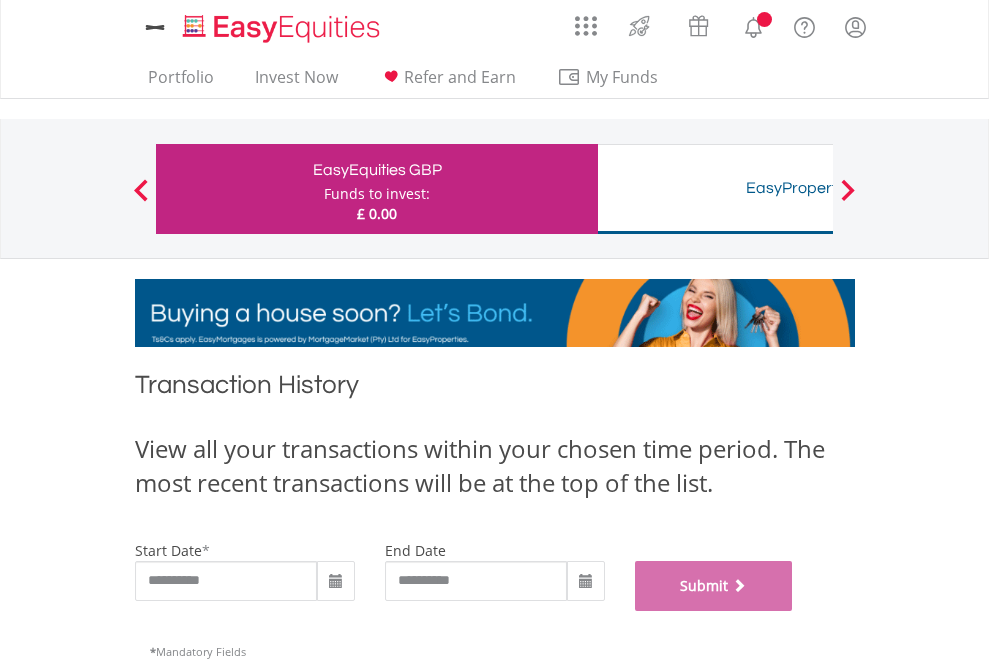 scroll, scrollTop: 811, scrollLeft: 0, axis: vertical 